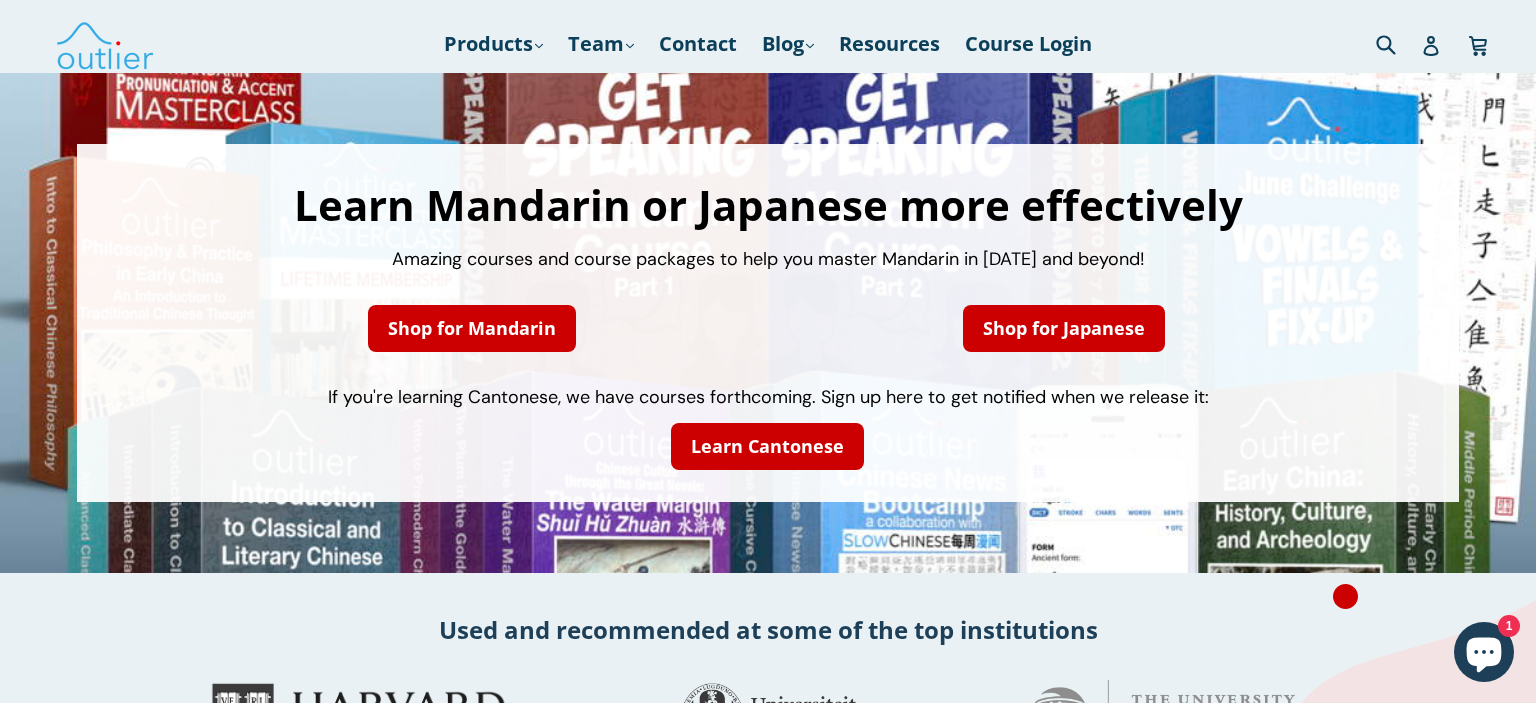 click 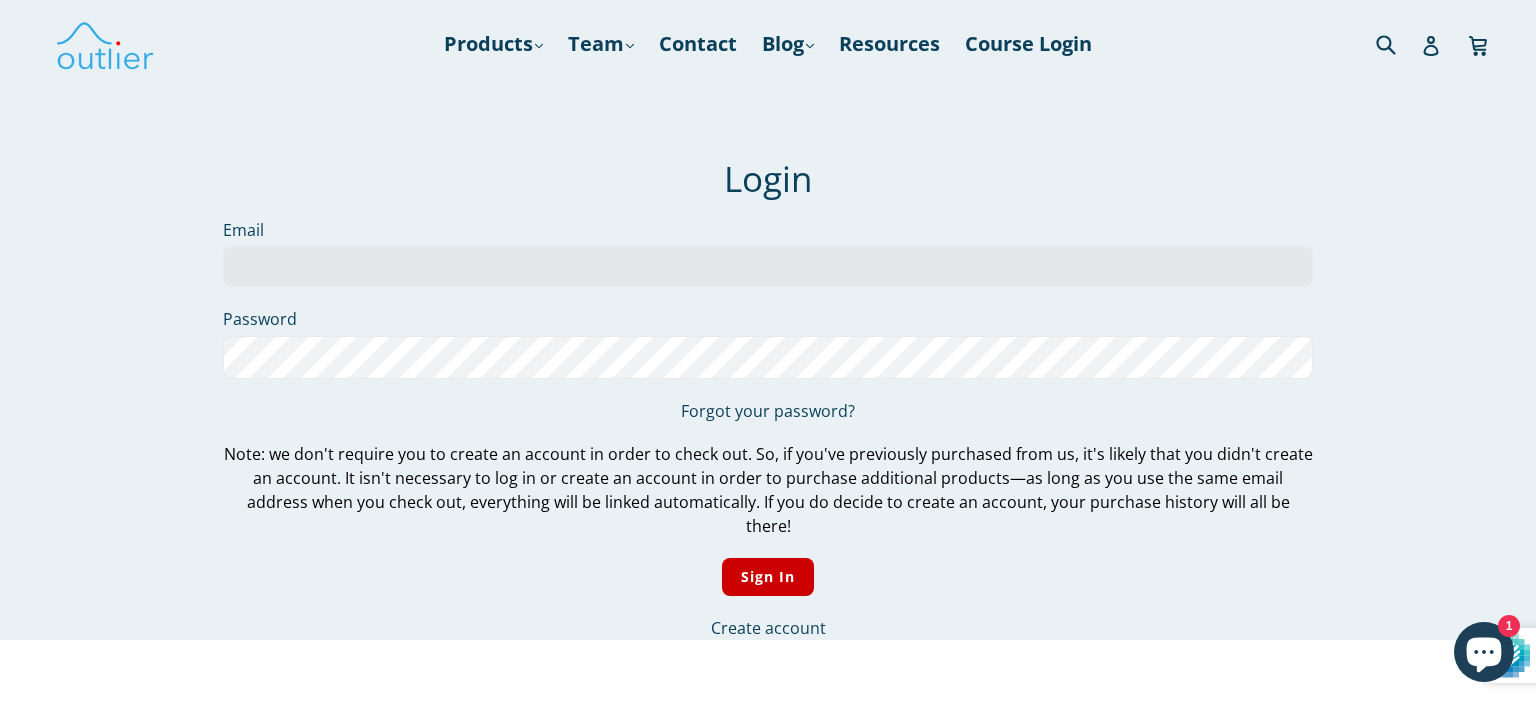scroll, scrollTop: 0, scrollLeft: 0, axis: both 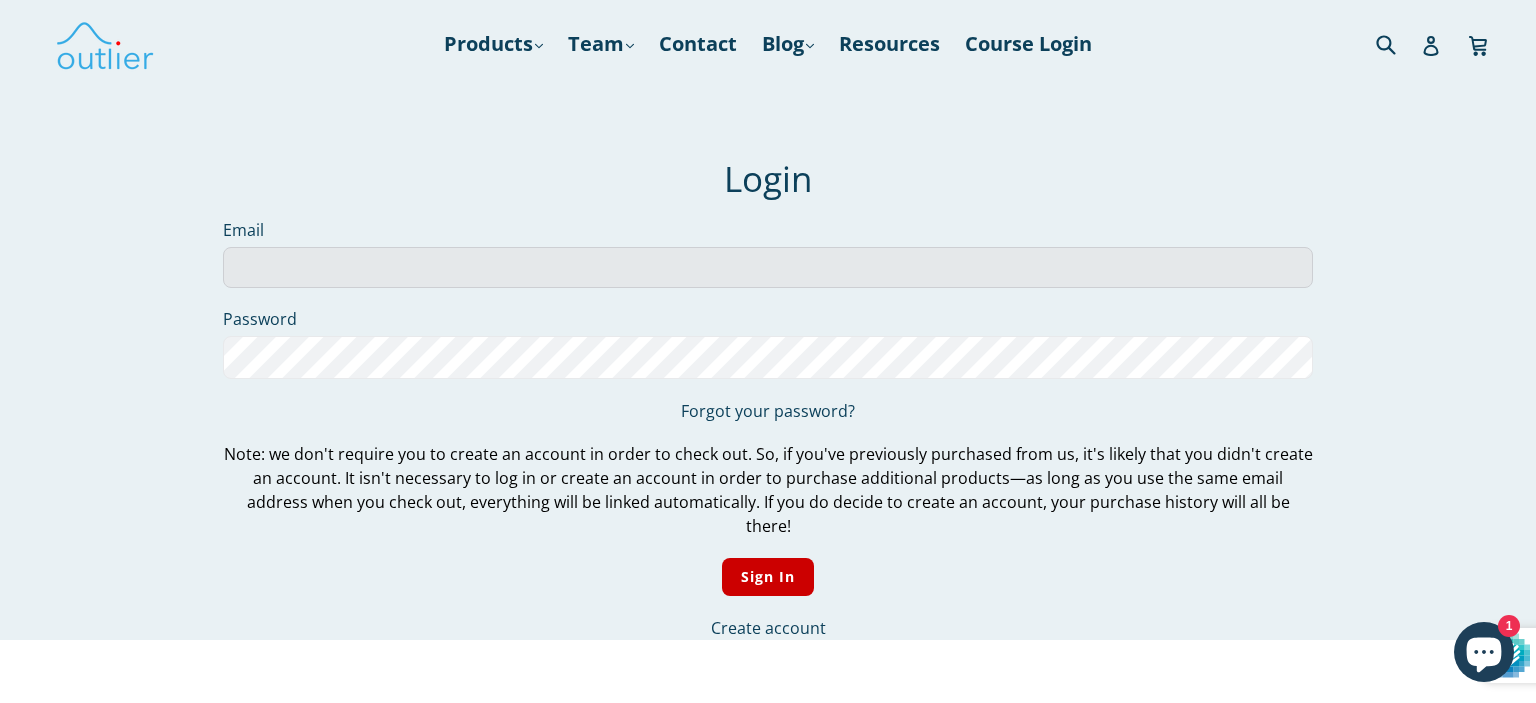 type on "natecham7888@gmail.com" 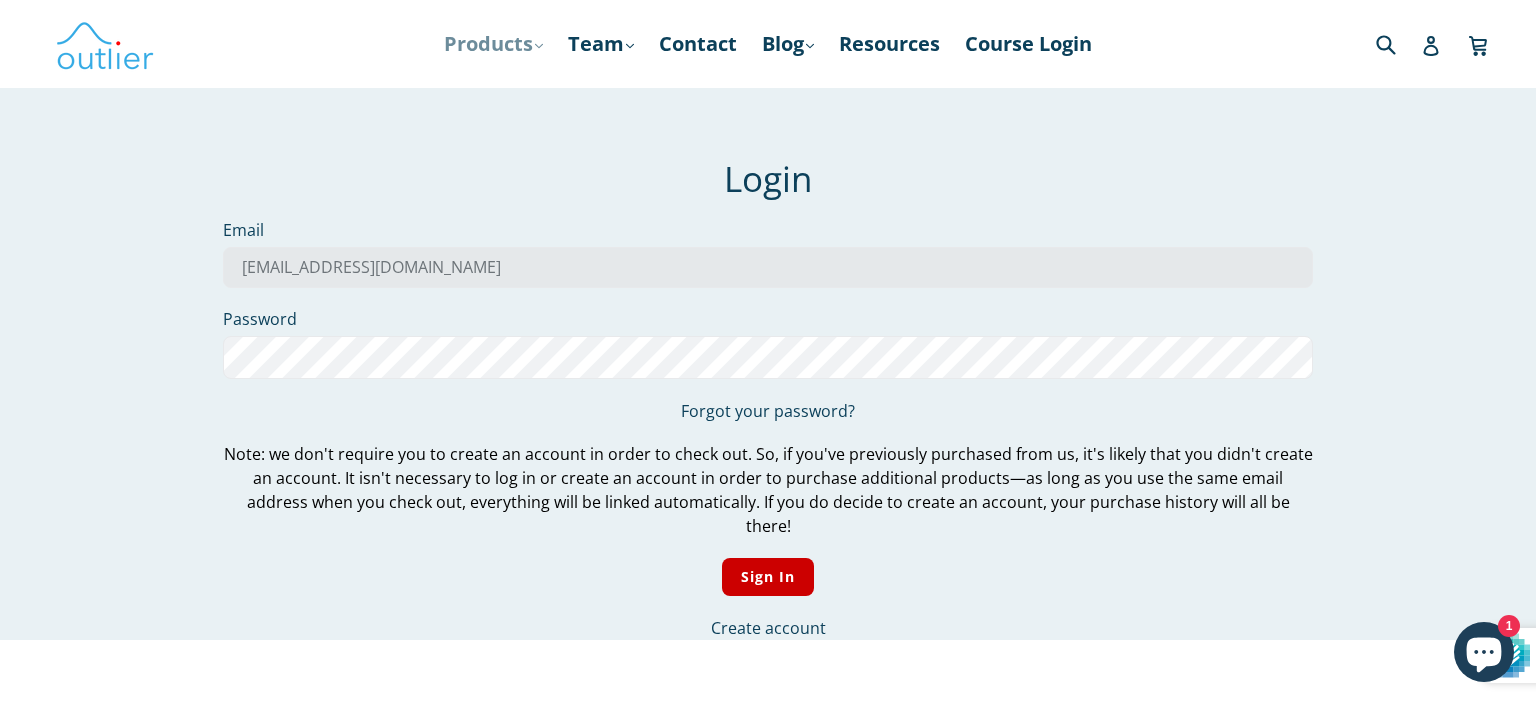 click on "Products
.cls-1{fill:#231f20}
expand" at bounding box center (493, 44) 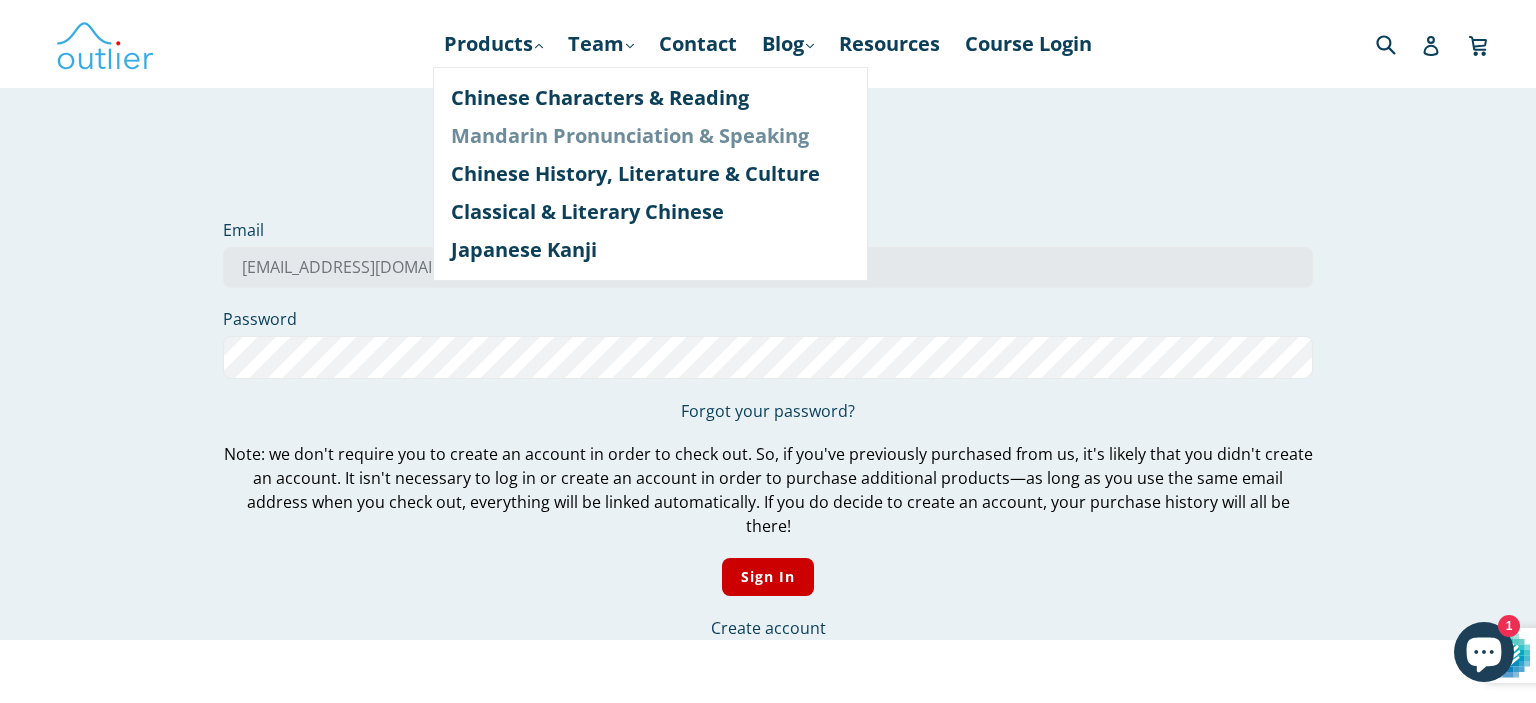 click on "Mandarin Pronunciation & Speaking" at bounding box center [650, 136] 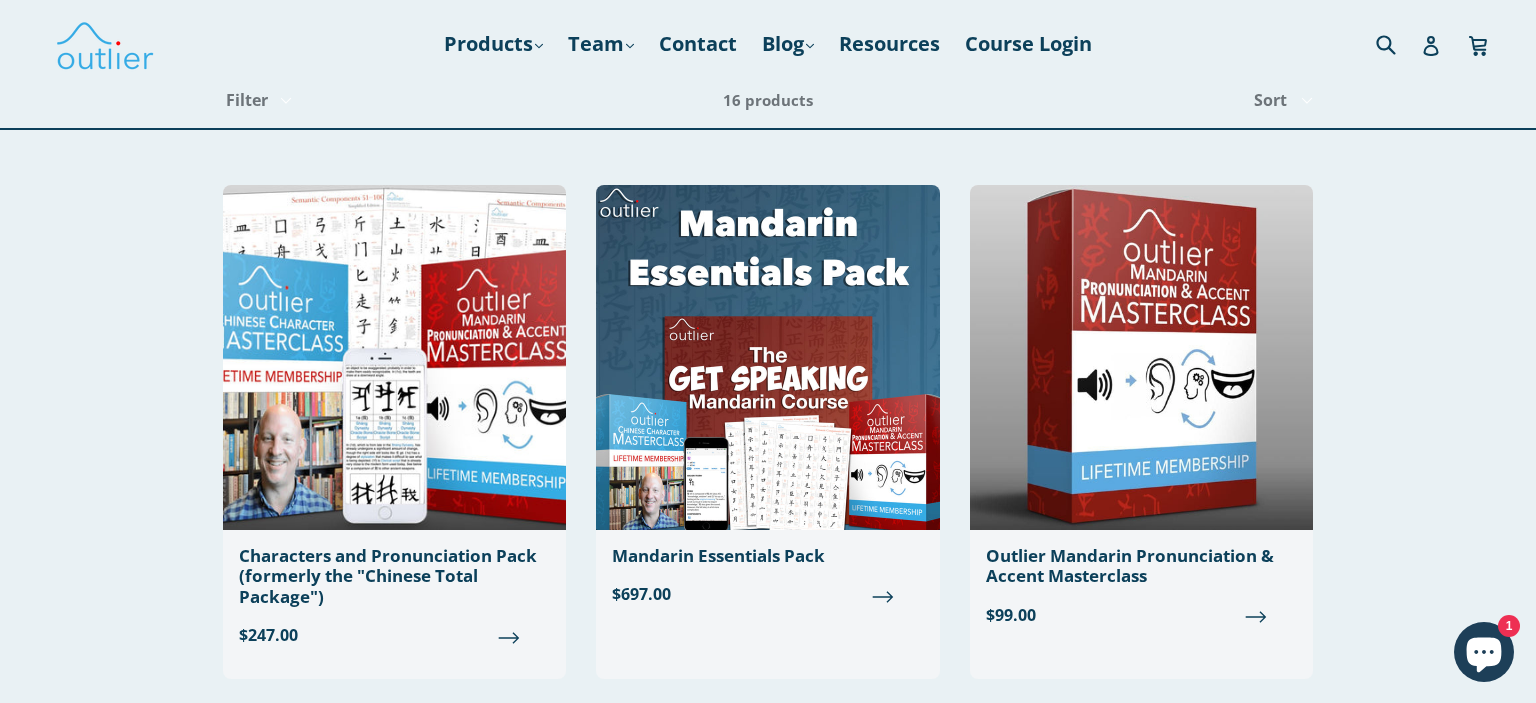 scroll, scrollTop: 0, scrollLeft: 0, axis: both 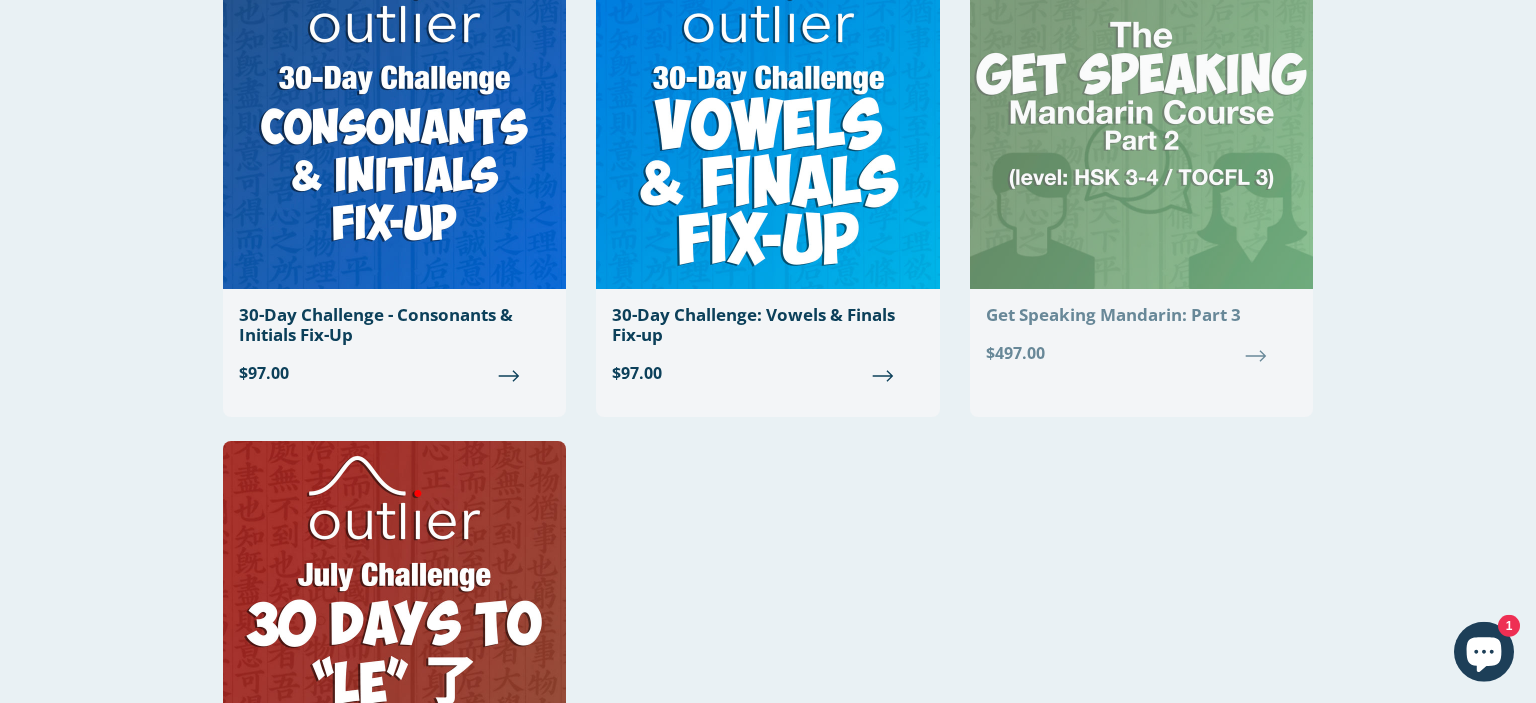 click on "Get Speaking Mandarin: Part 3
Regular price
$497.00" at bounding box center (1141, 162) 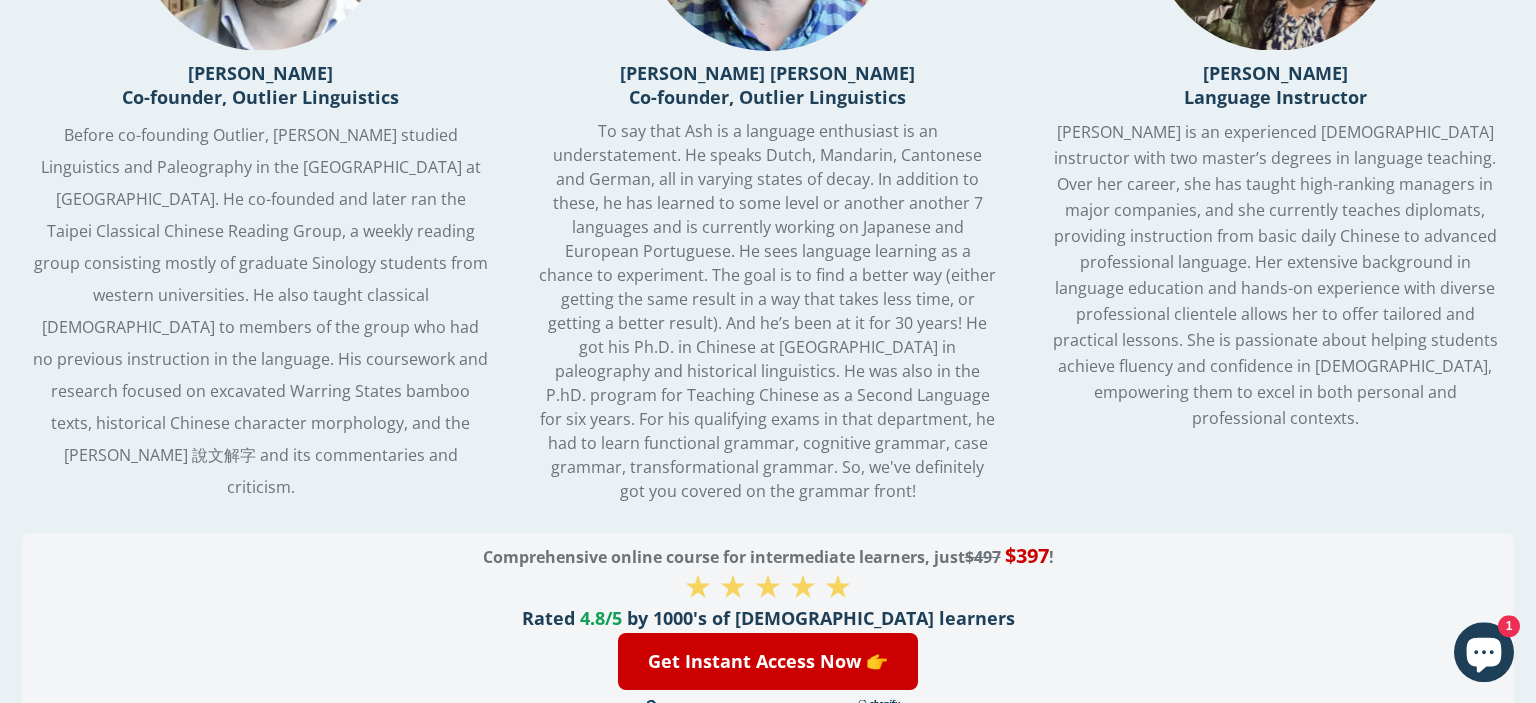 scroll, scrollTop: 3216, scrollLeft: 0, axis: vertical 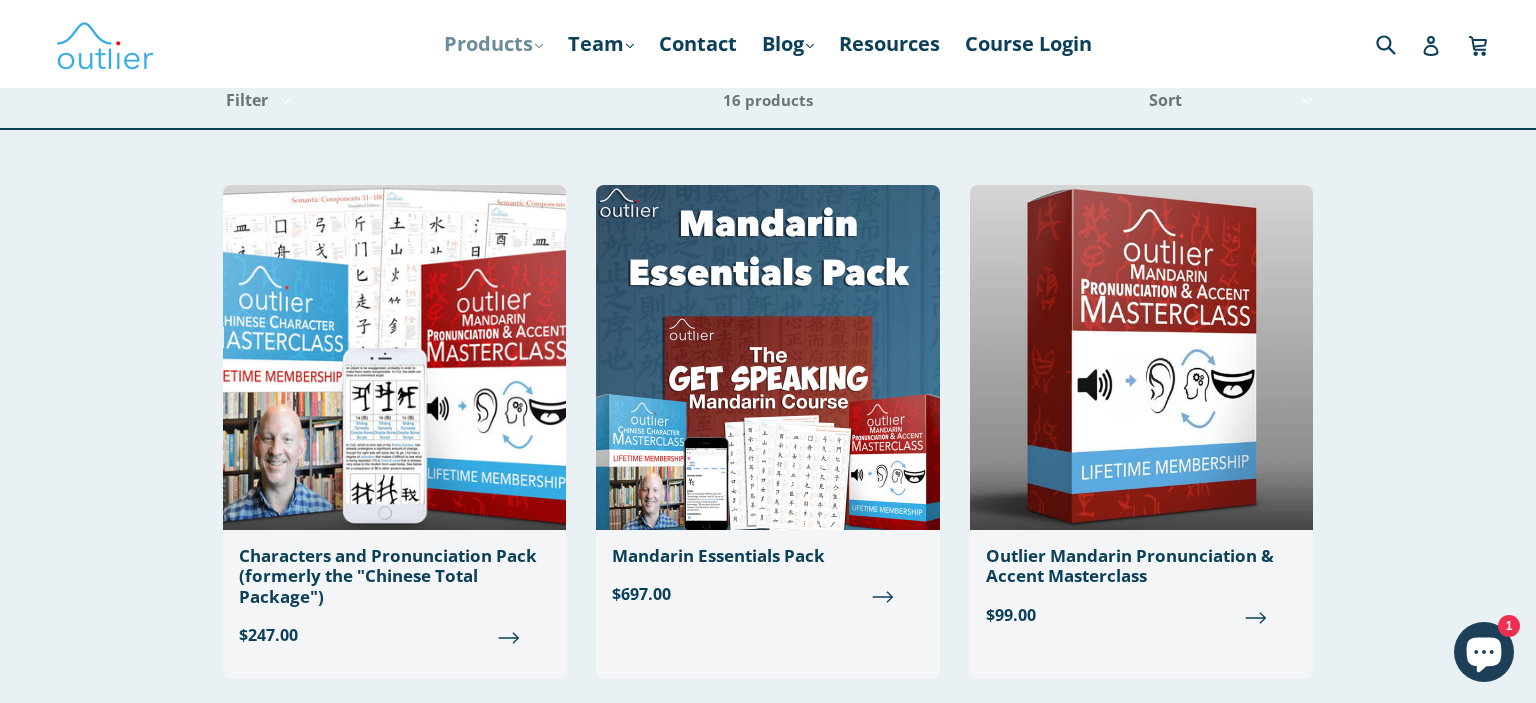 click on "Products
.cls-1{fill:#231f20}
expand" at bounding box center [493, 44] 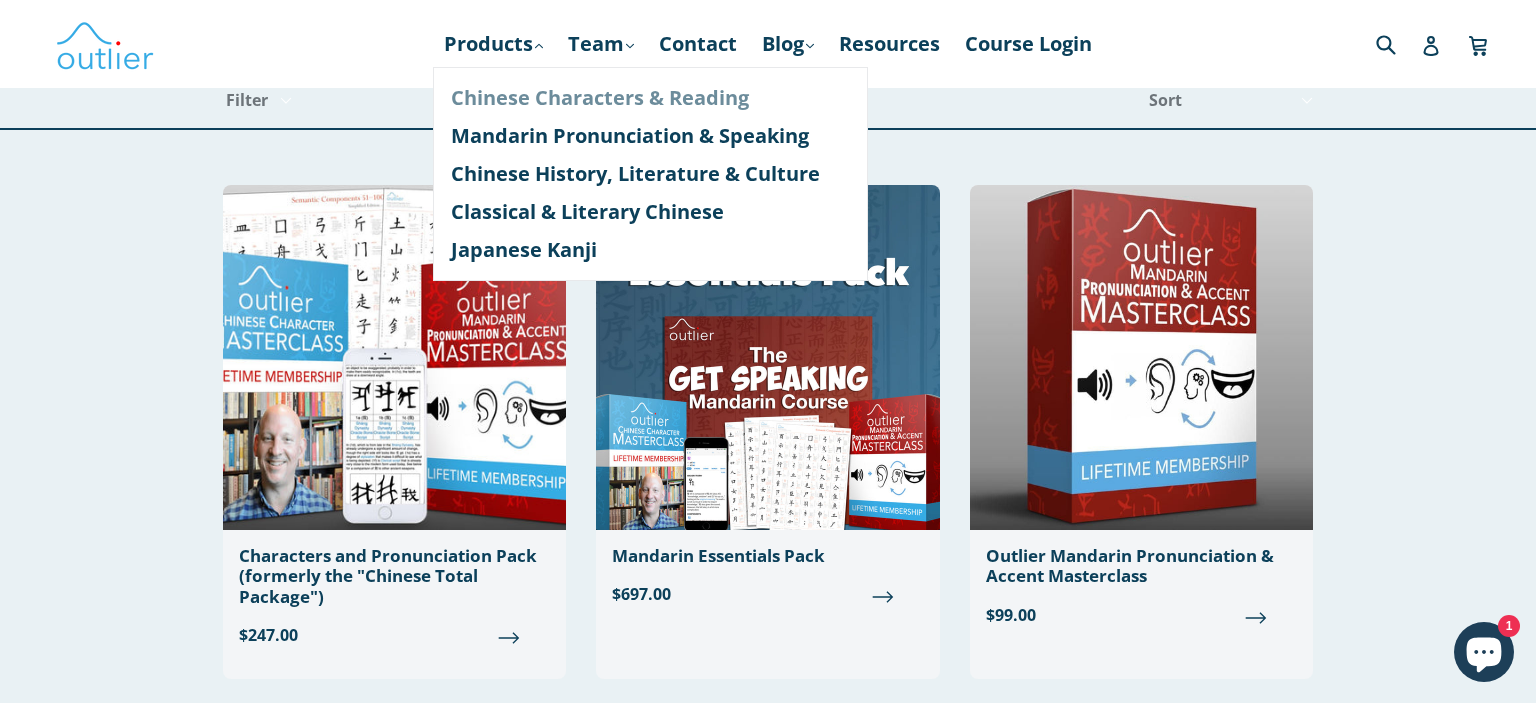 click on "Chinese Characters & Reading" at bounding box center [650, 98] 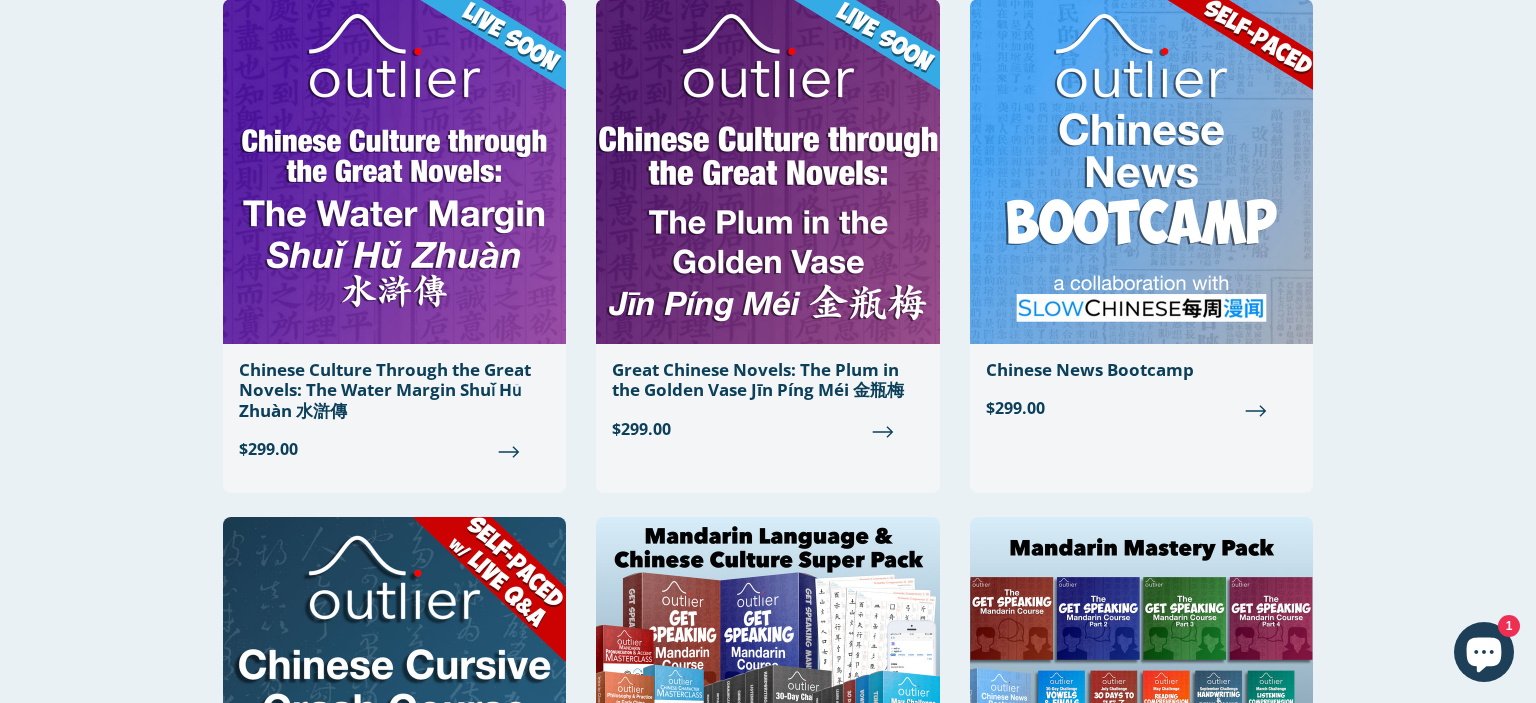 scroll, scrollTop: 1203, scrollLeft: 0, axis: vertical 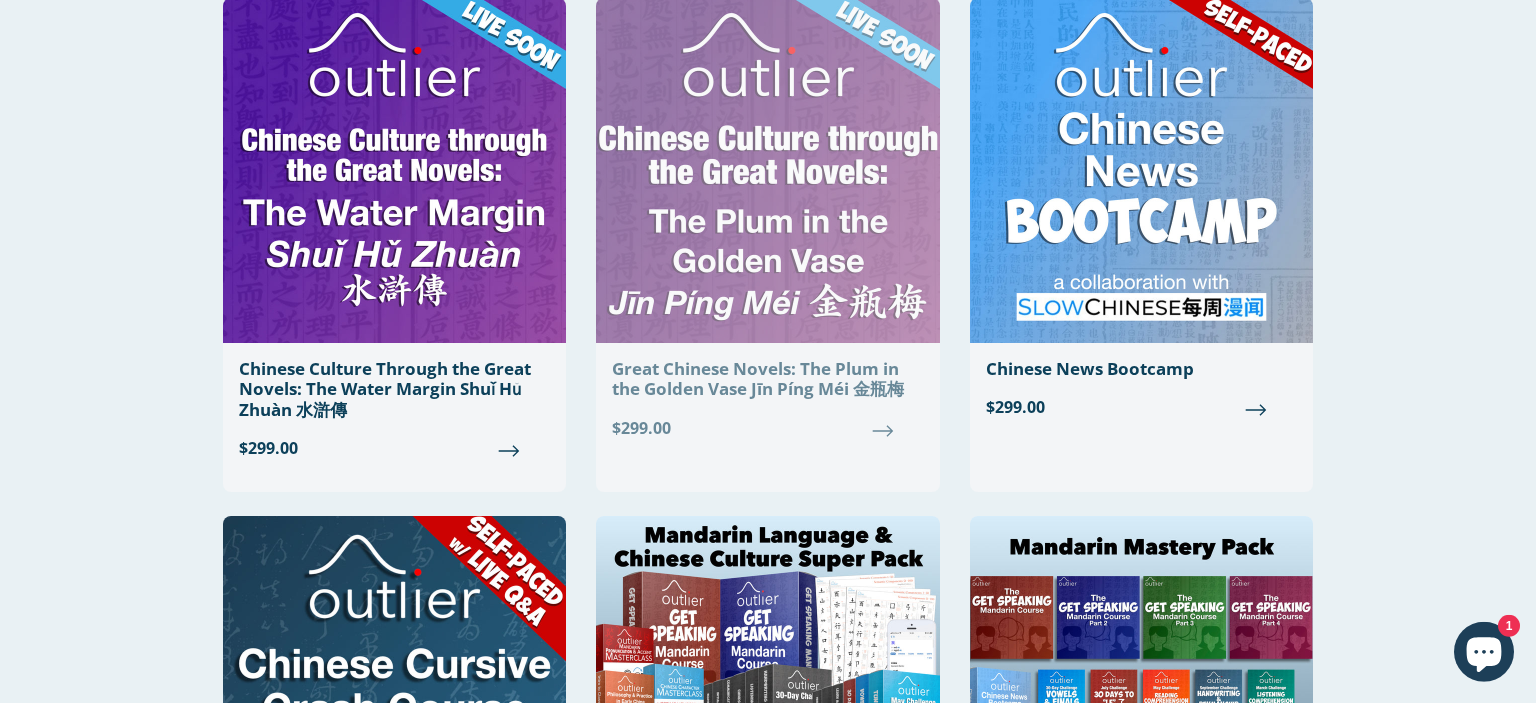 click at bounding box center [767, 170] 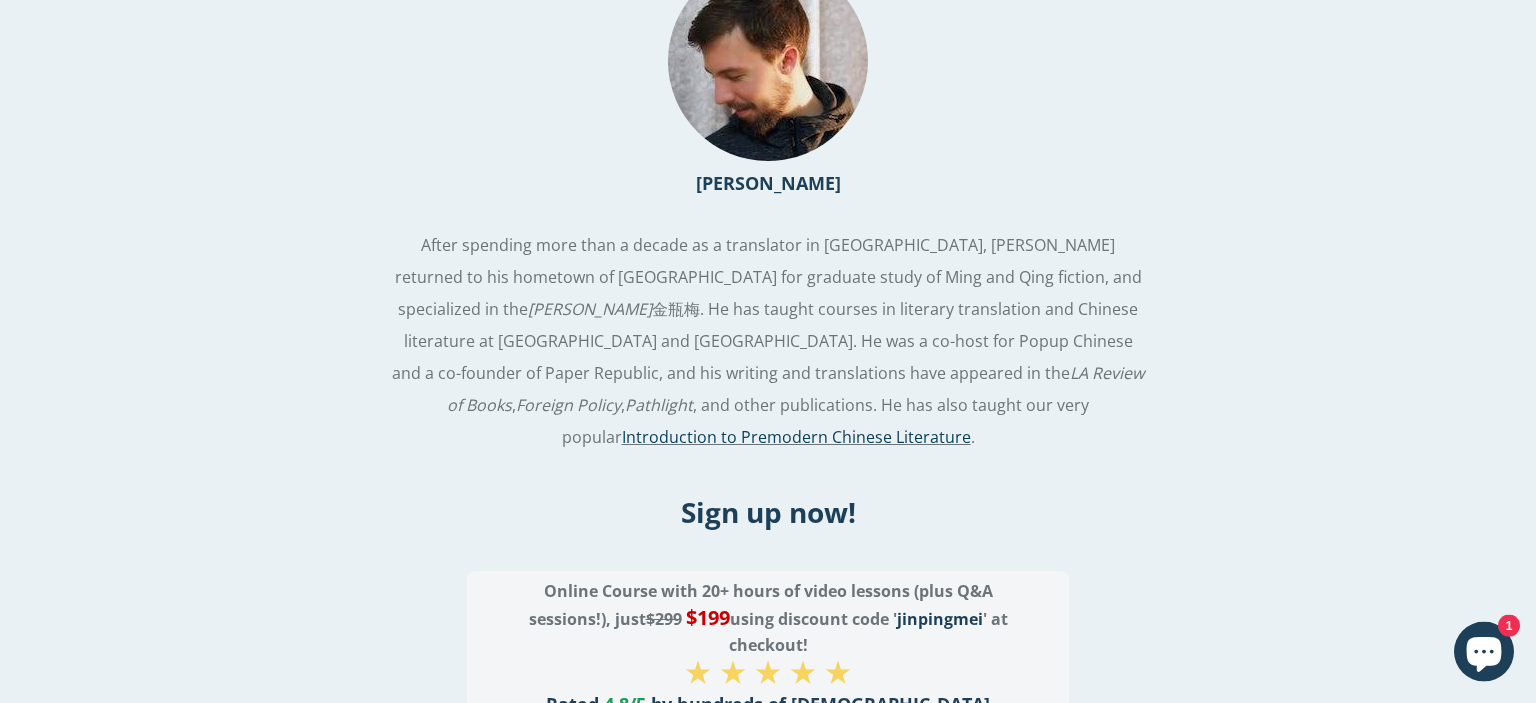 scroll, scrollTop: 3366, scrollLeft: 0, axis: vertical 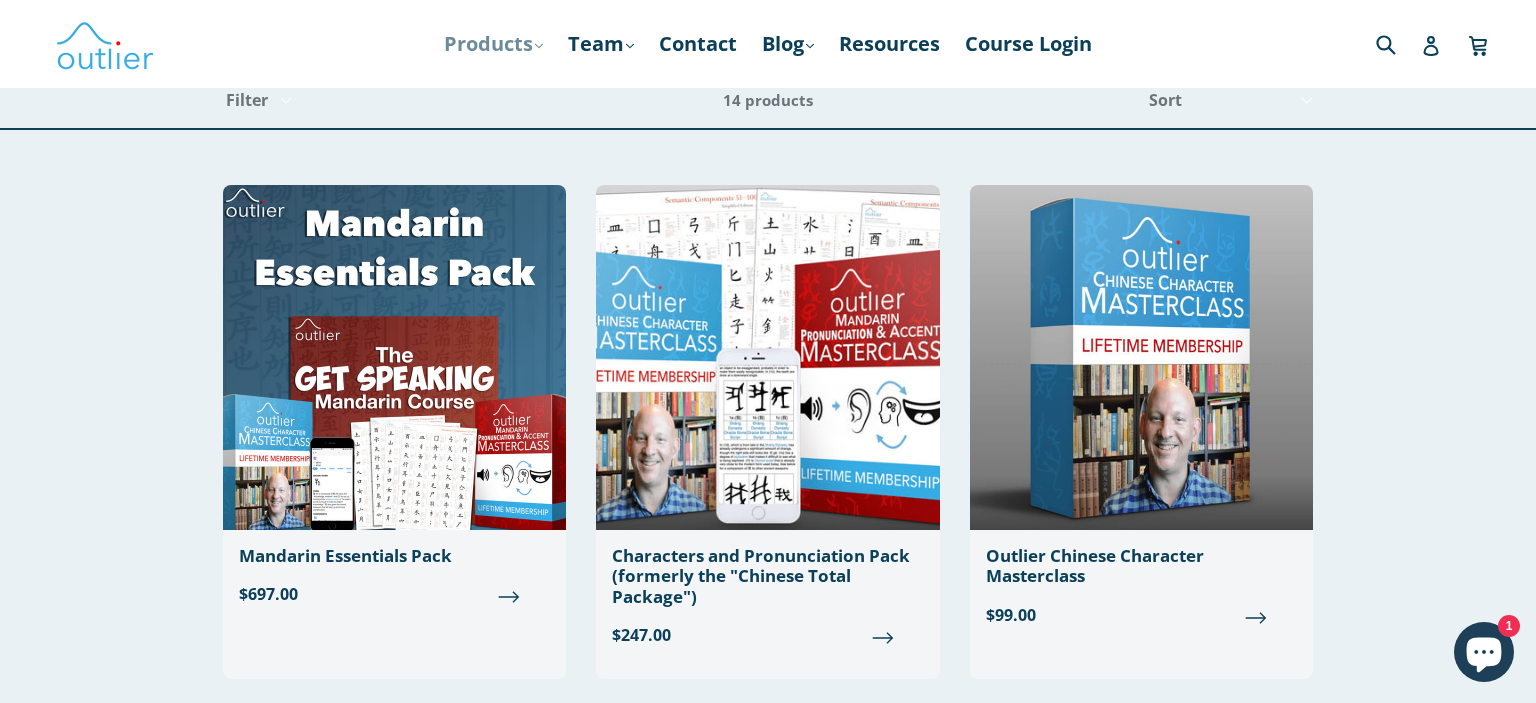 click on "Products
.cls-1{fill:#231f20}
expand" at bounding box center (493, 44) 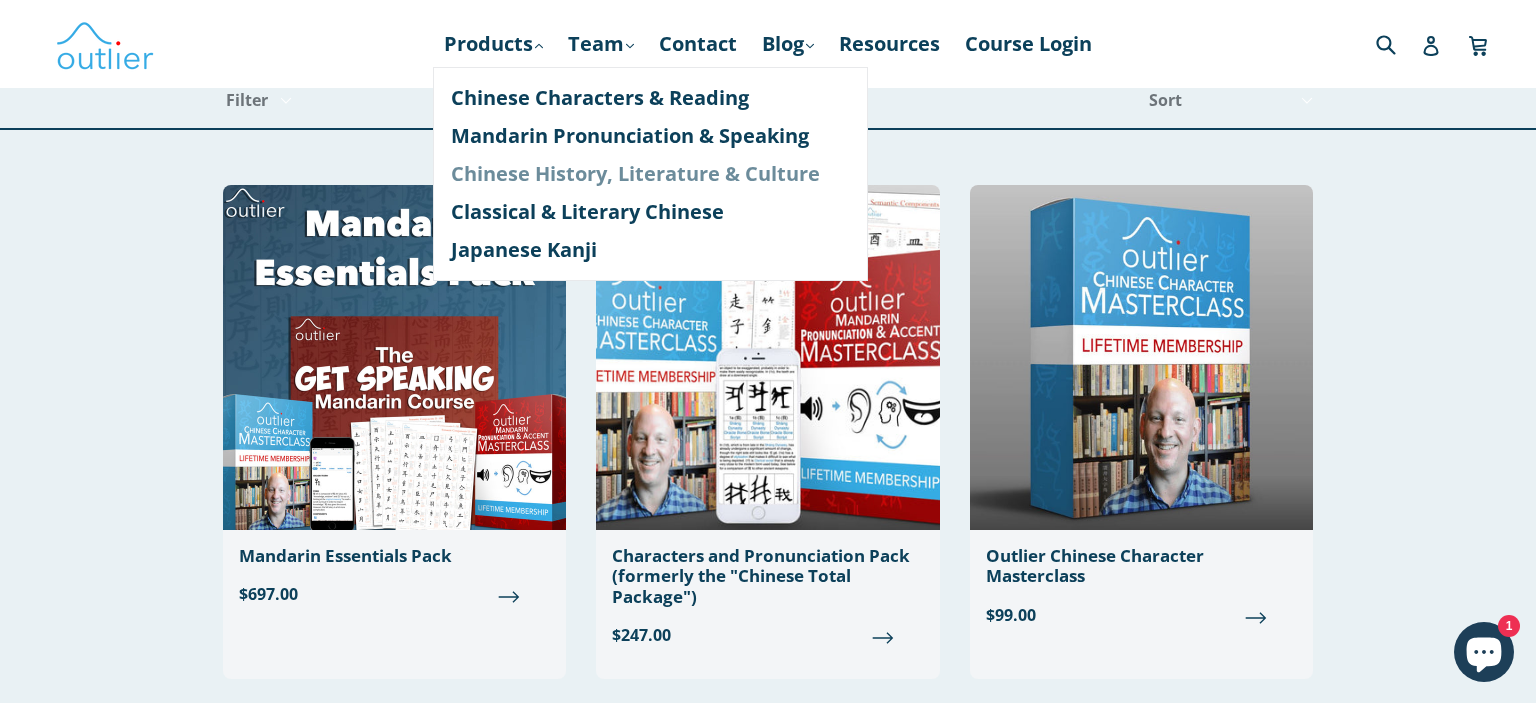click on "Chinese History, Literature & Culture" at bounding box center (650, 174) 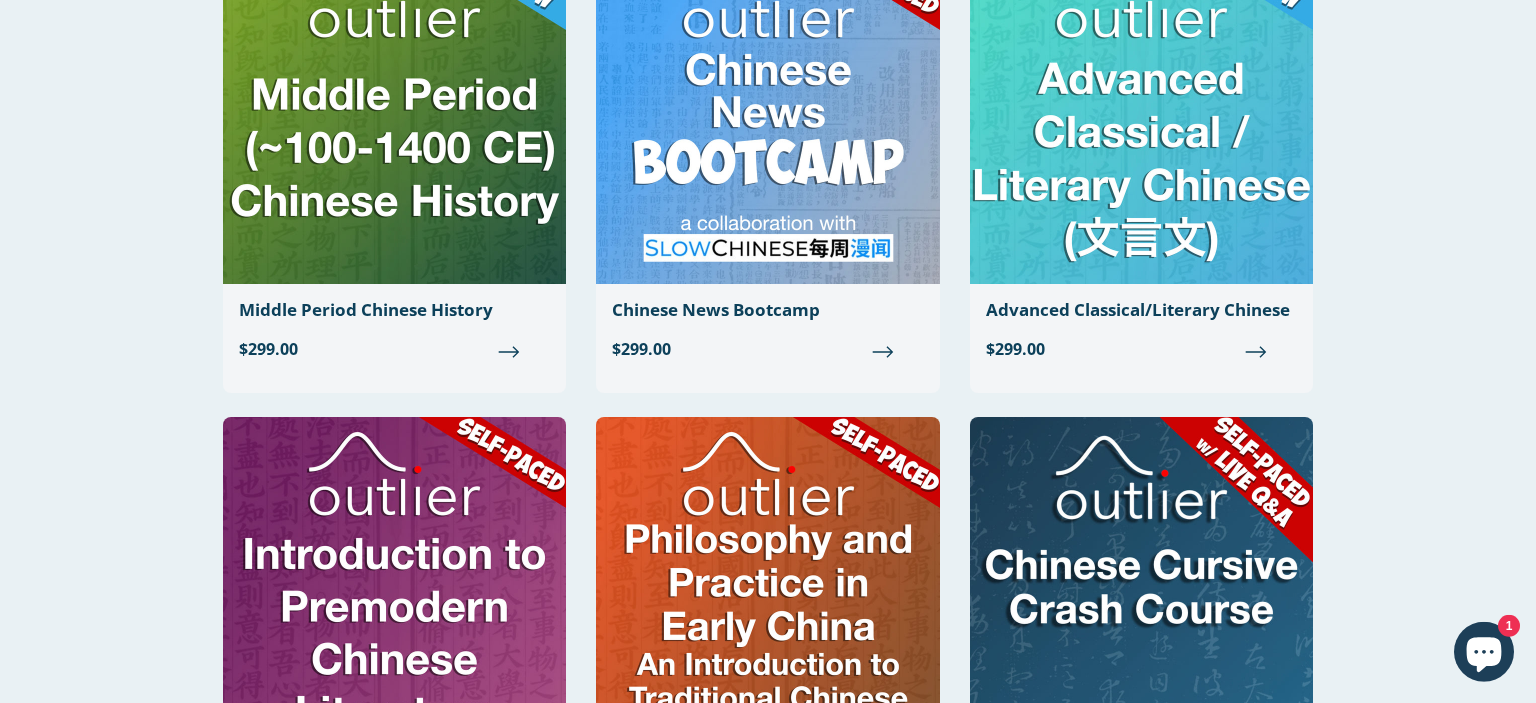 scroll, scrollTop: 771, scrollLeft: 0, axis: vertical 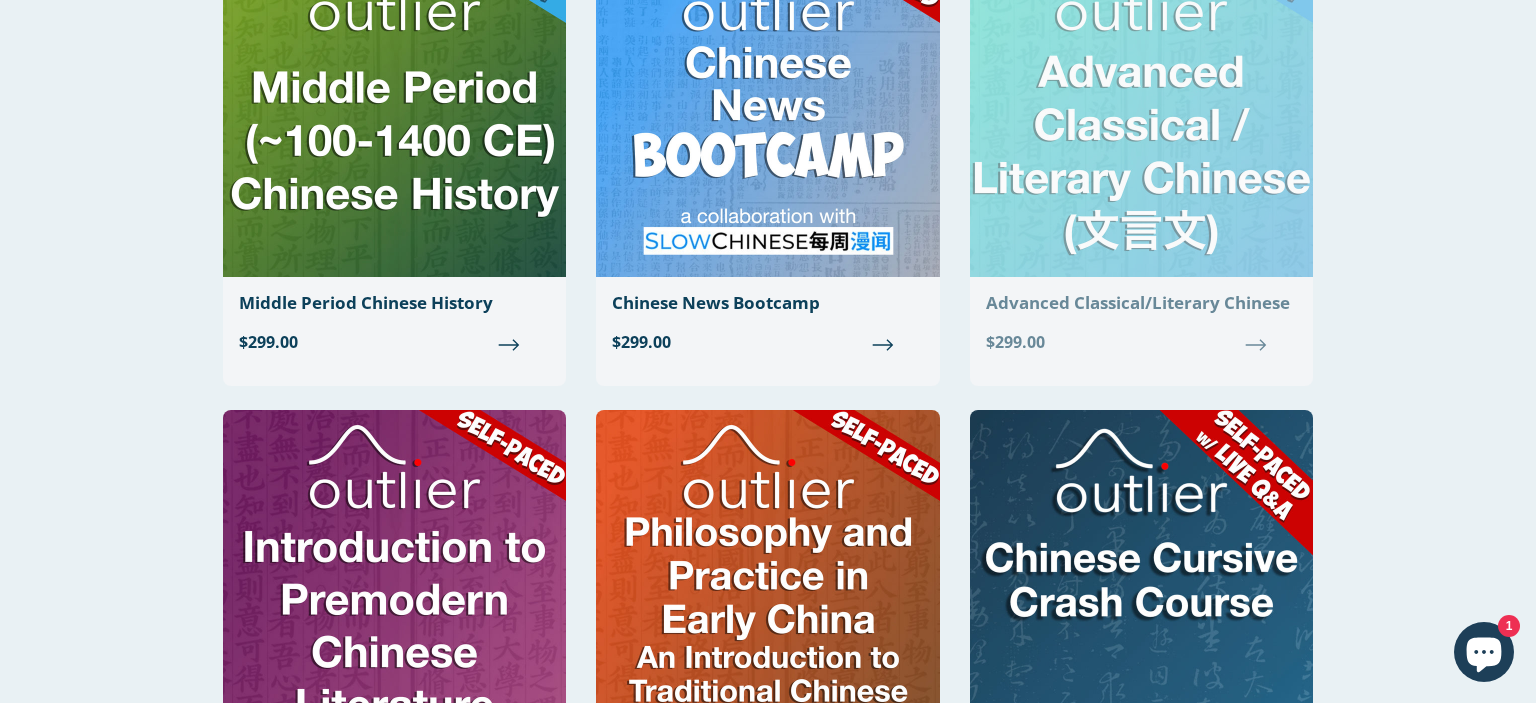 click at bounding box center [1141, 104] 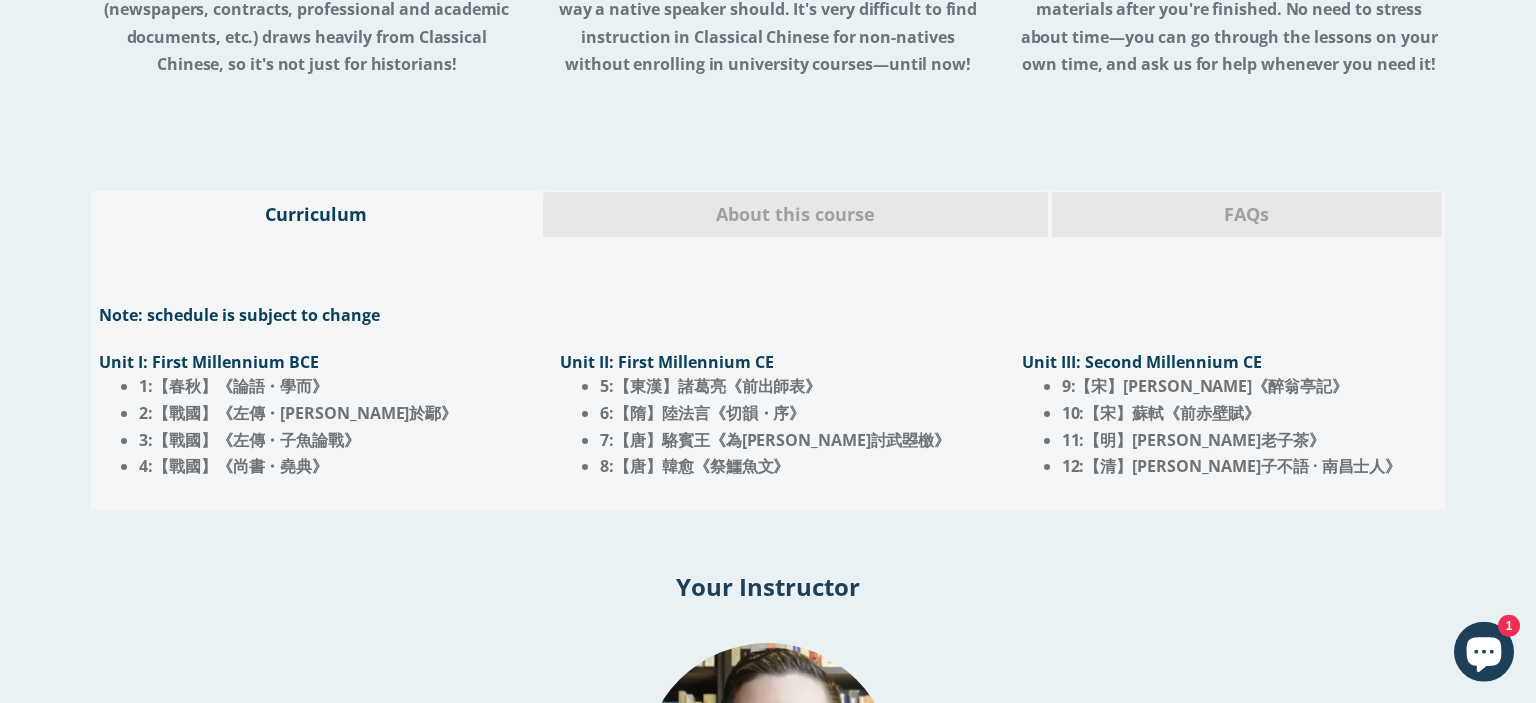scroll, scrollTop: 1830, scrollLeft: 0, axis: vertical 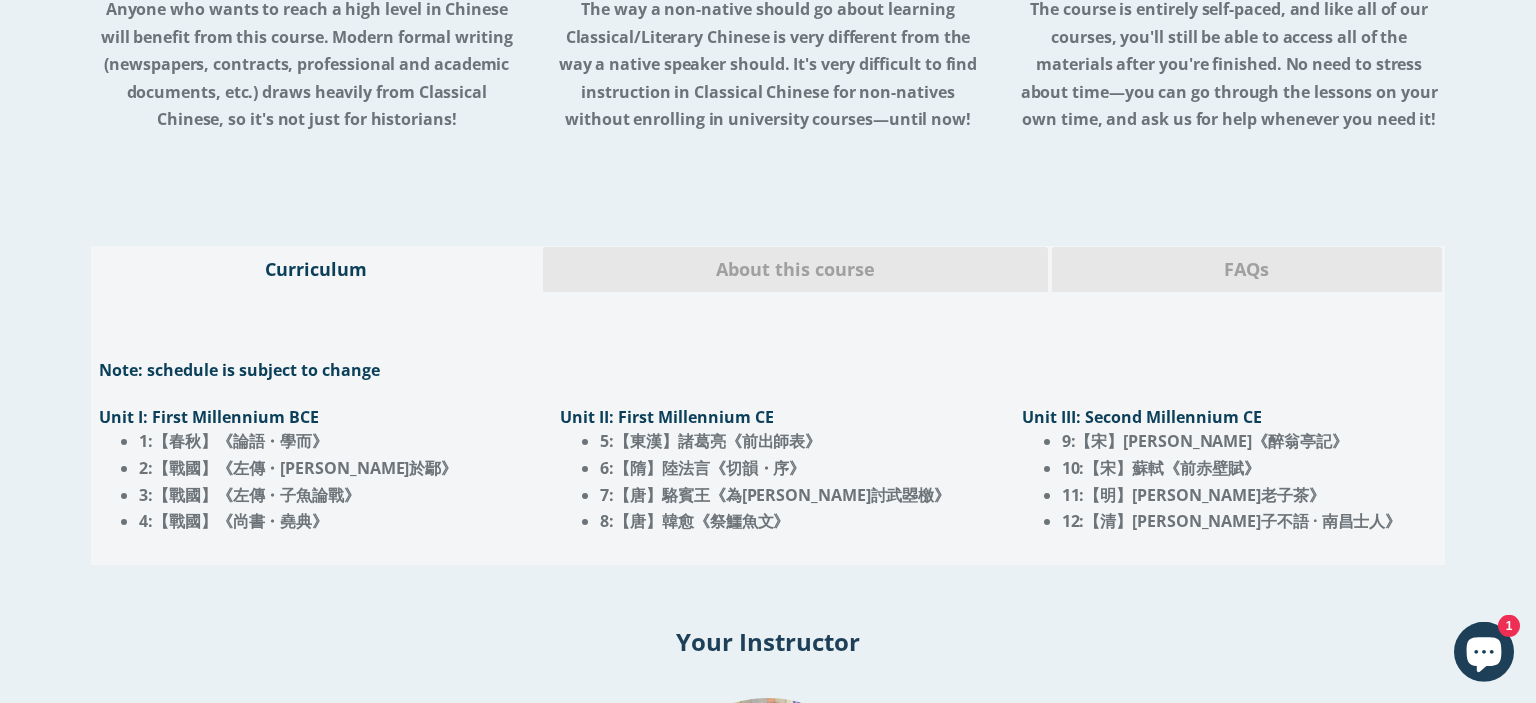 click on "About this course" at bounding box center (795, 269) 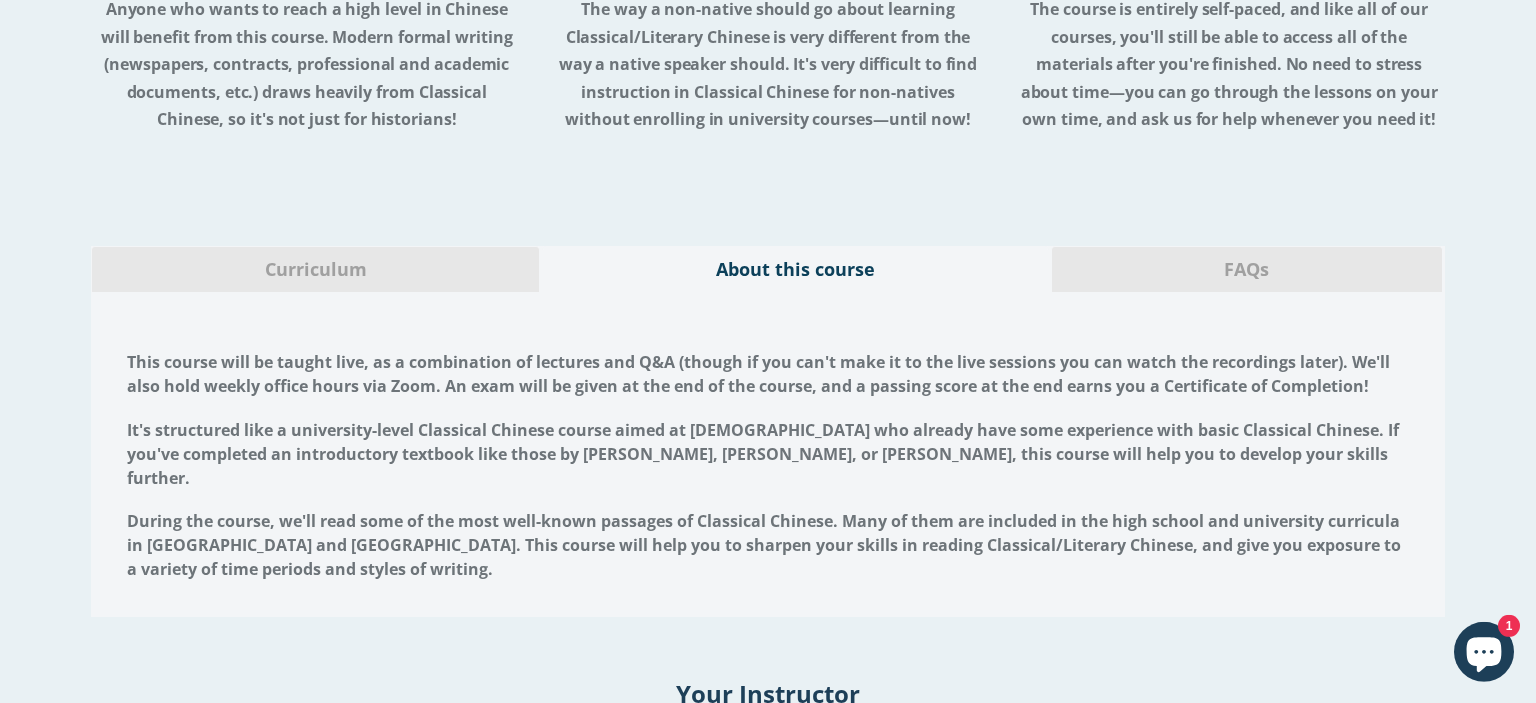scroll, scrollTop: 1987, scrollLeft: 0, axis: vertical 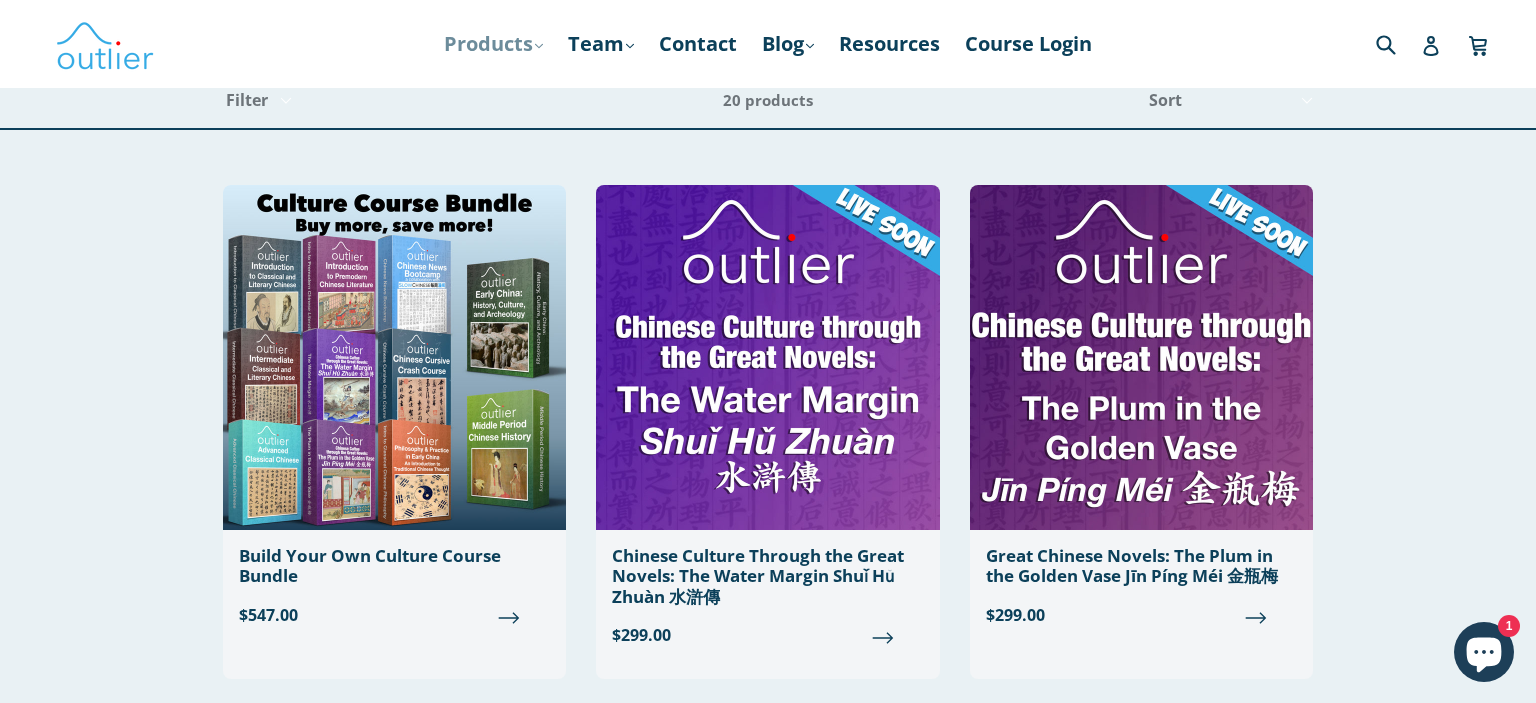 click on "Products
.cls-1{fill:#231f20}
expand" at bounding box center (493, 44) 